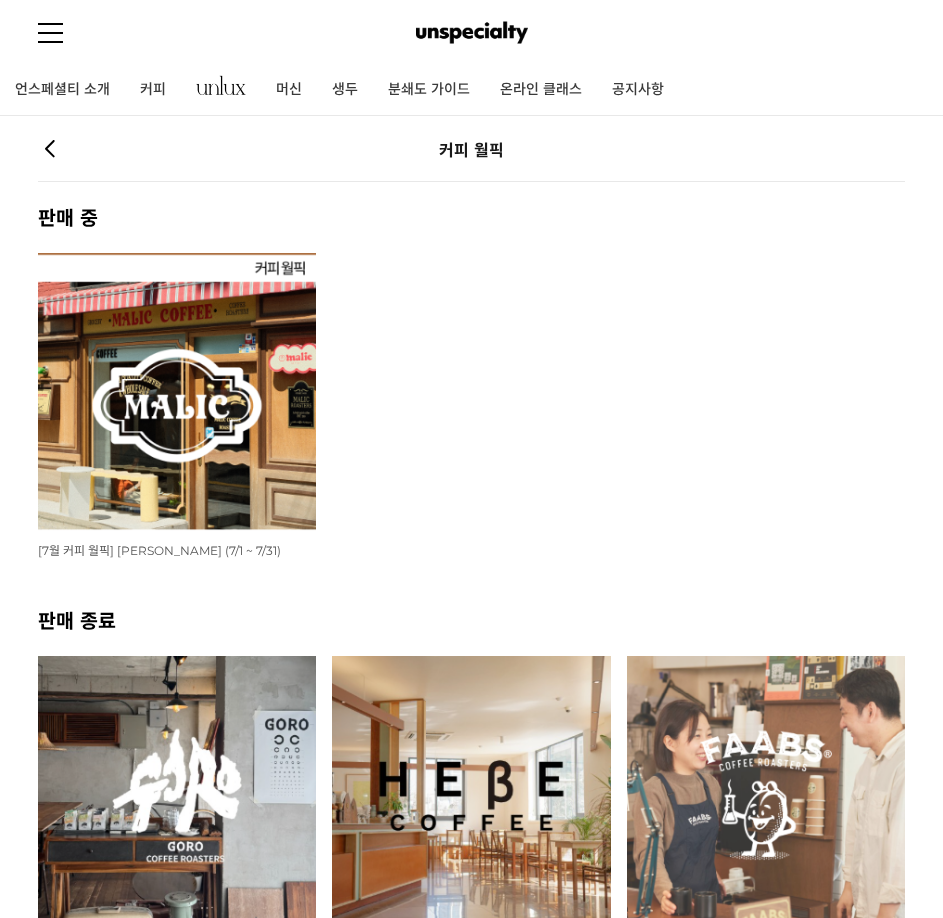 scroll, scrollTop: 0, scrollLeft: 0, axis: both 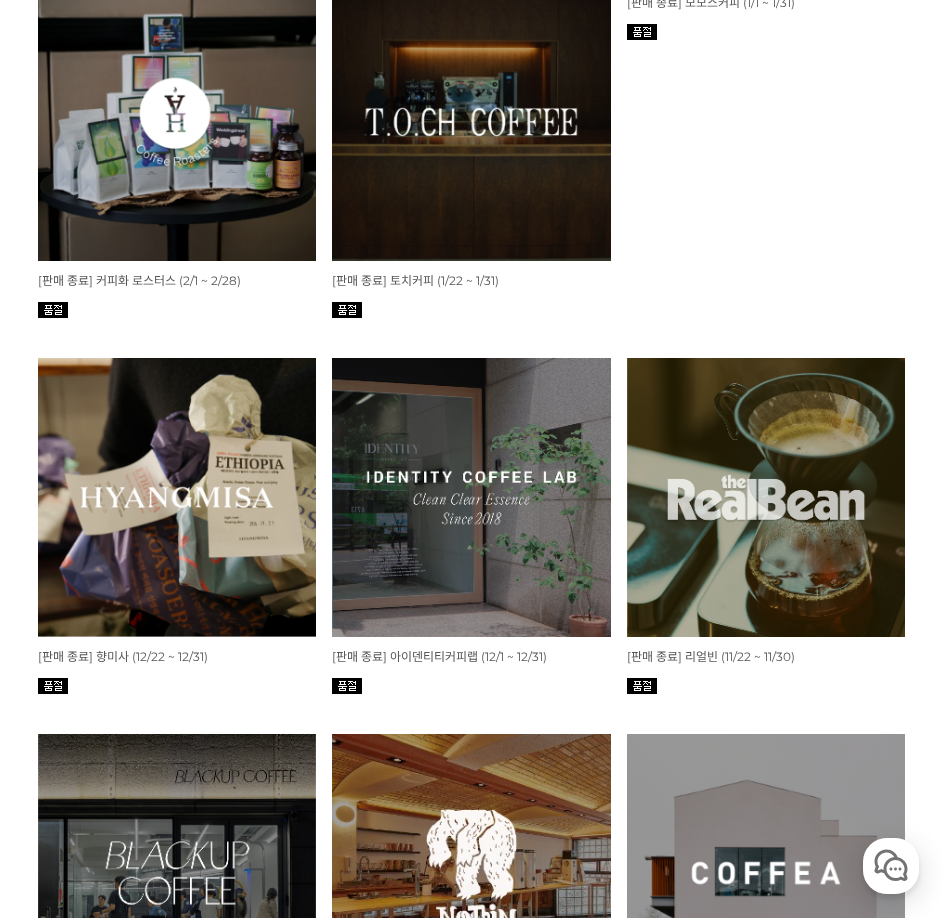 click at bounding box center (177, 497) 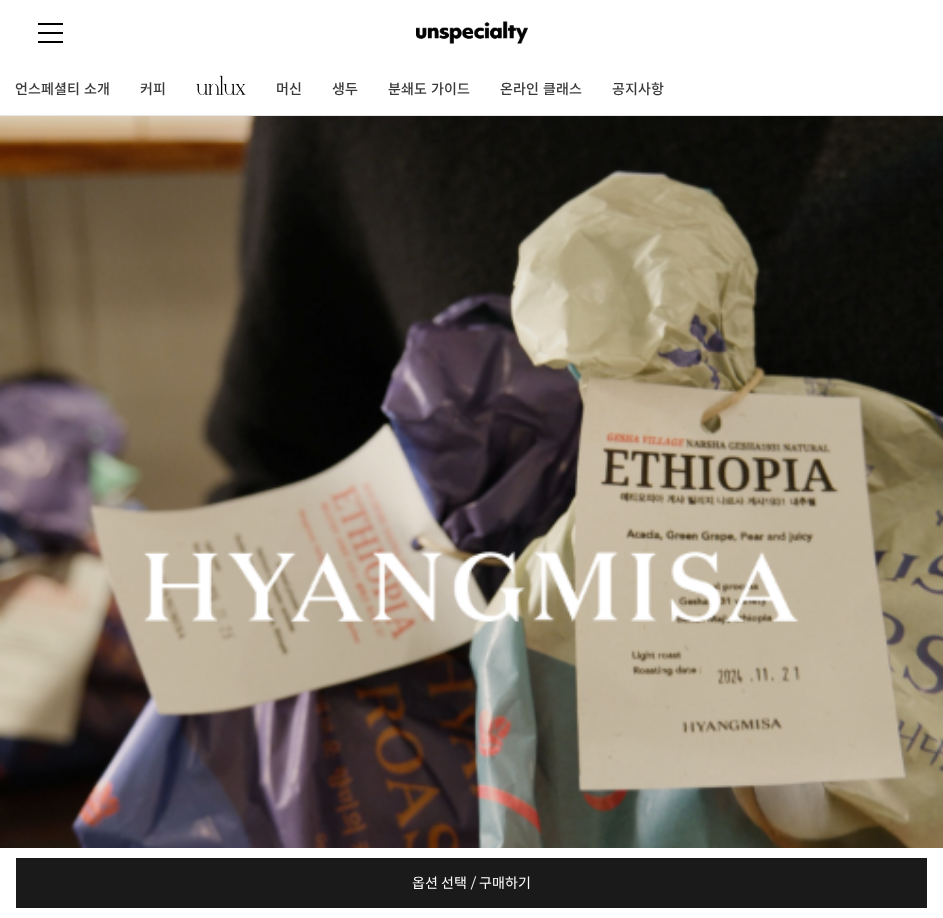 scroll, scrollTop: 400, scrollLeft: 0, axis: vertical 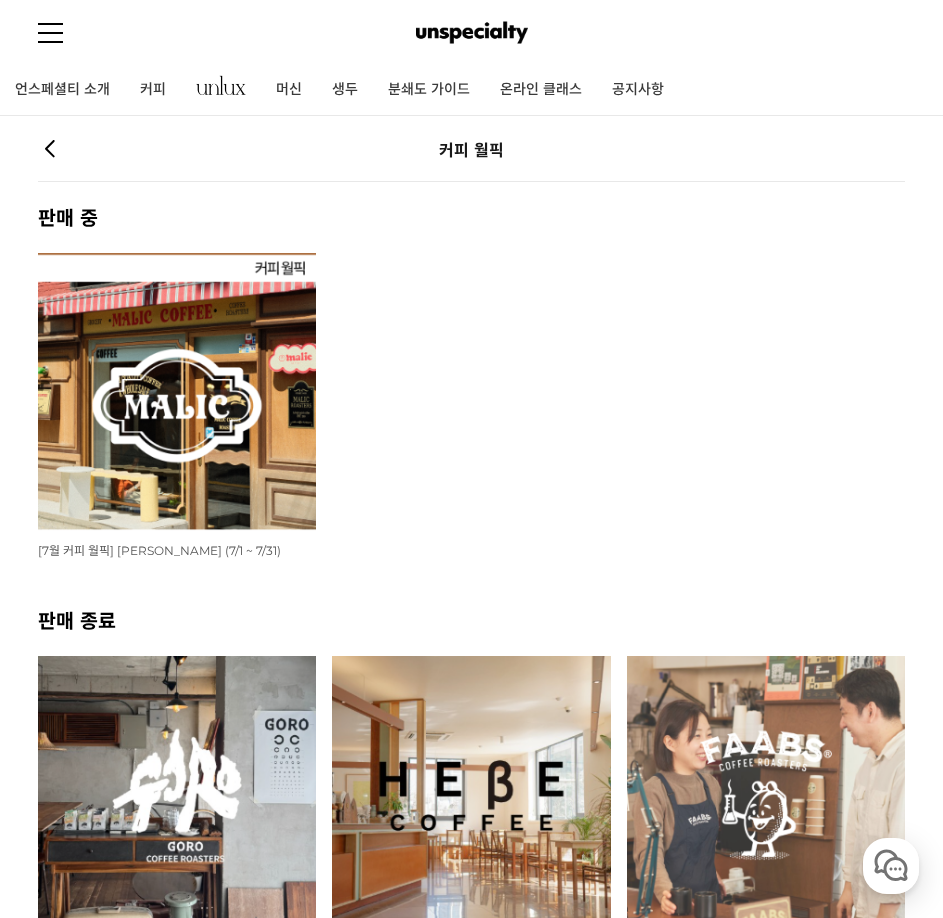 click at bounding box center [177, 392] 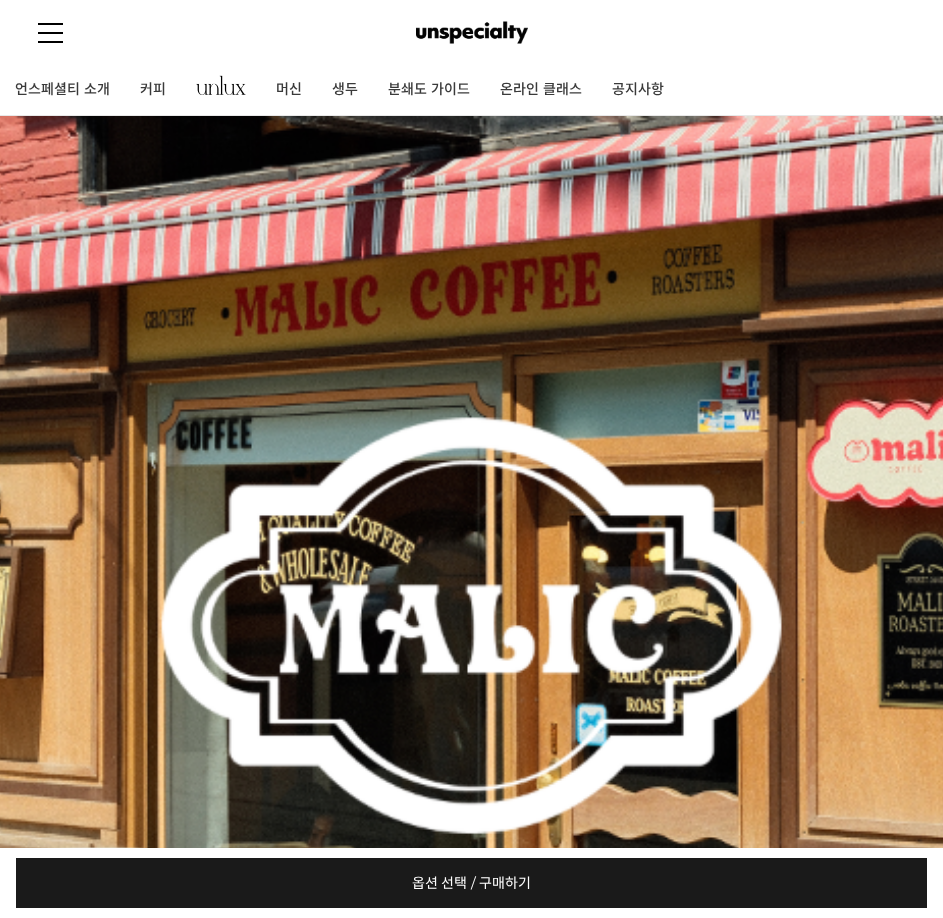 scroll, scrollTop: 0, scrollLeft: 0, axis: both 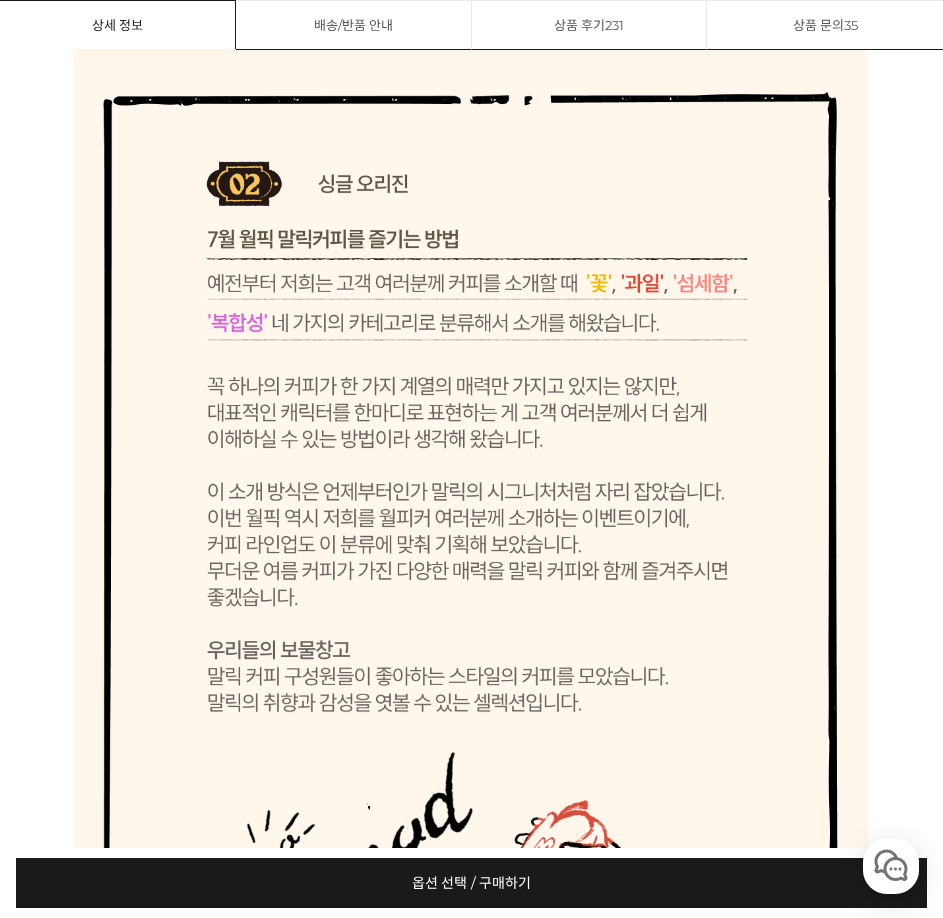 click at bounding box center [472, -247] 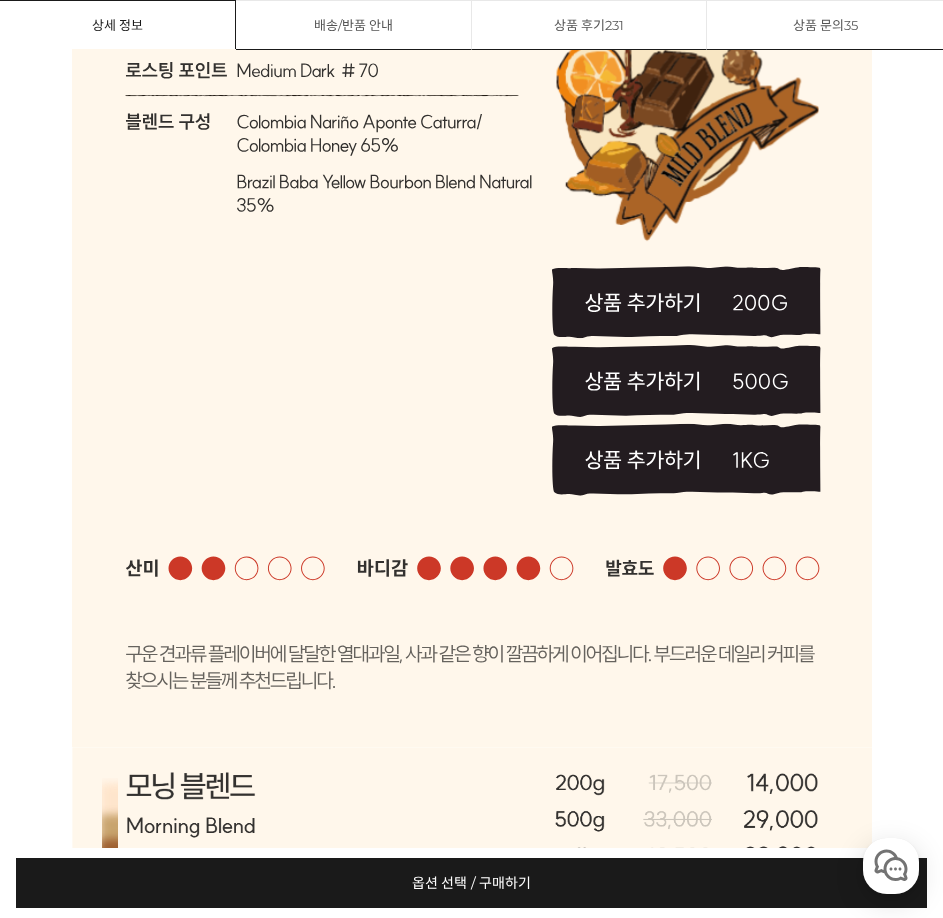 click at bounding box center [472, -247] 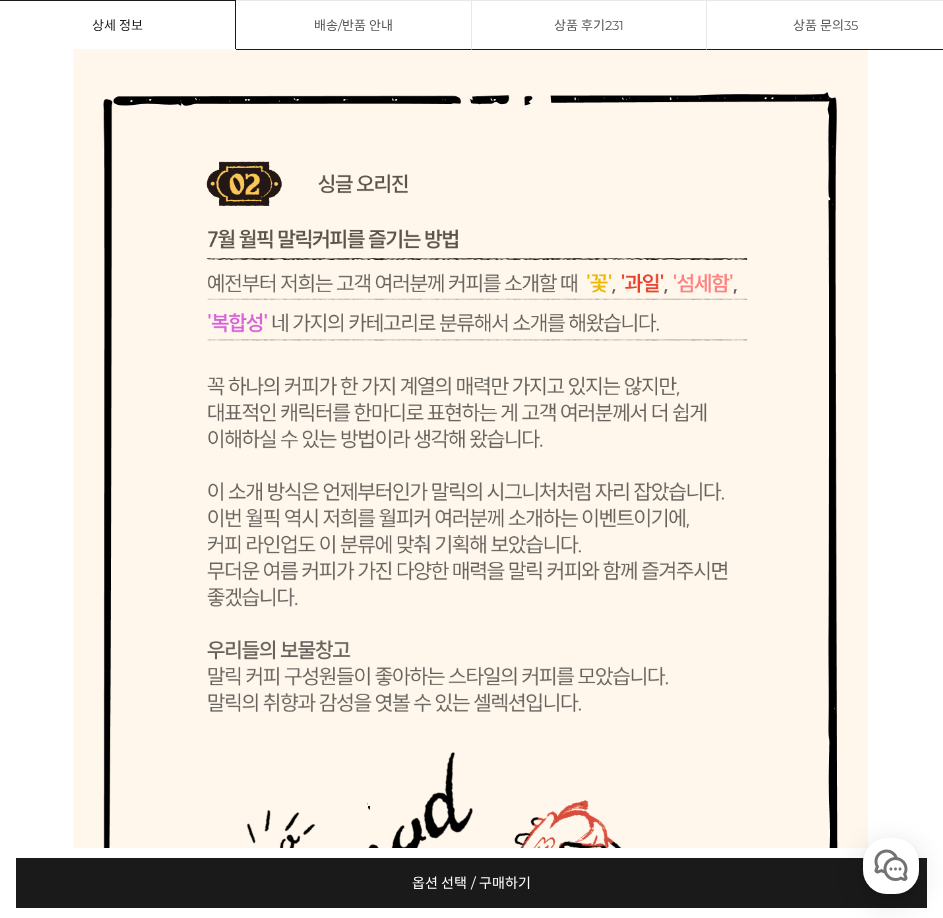 click at bounding box center (472, -103) 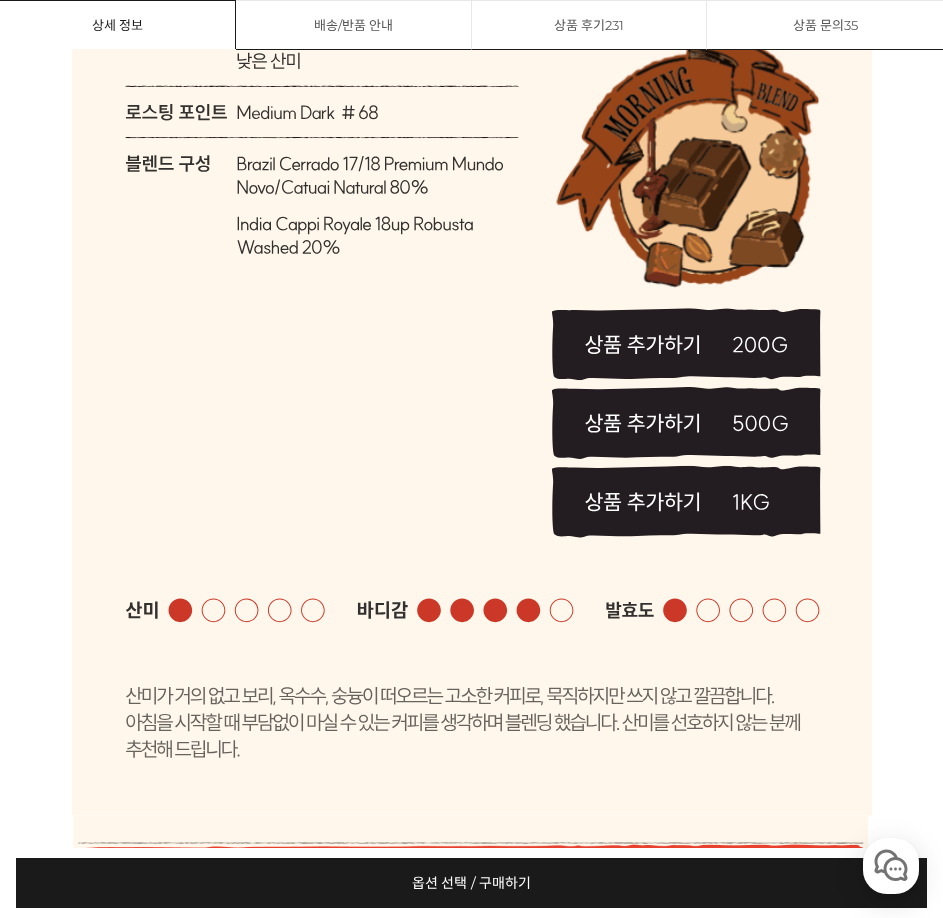 scroll, scrollTop: 8300, scrollLeft: 0, axis: vertical 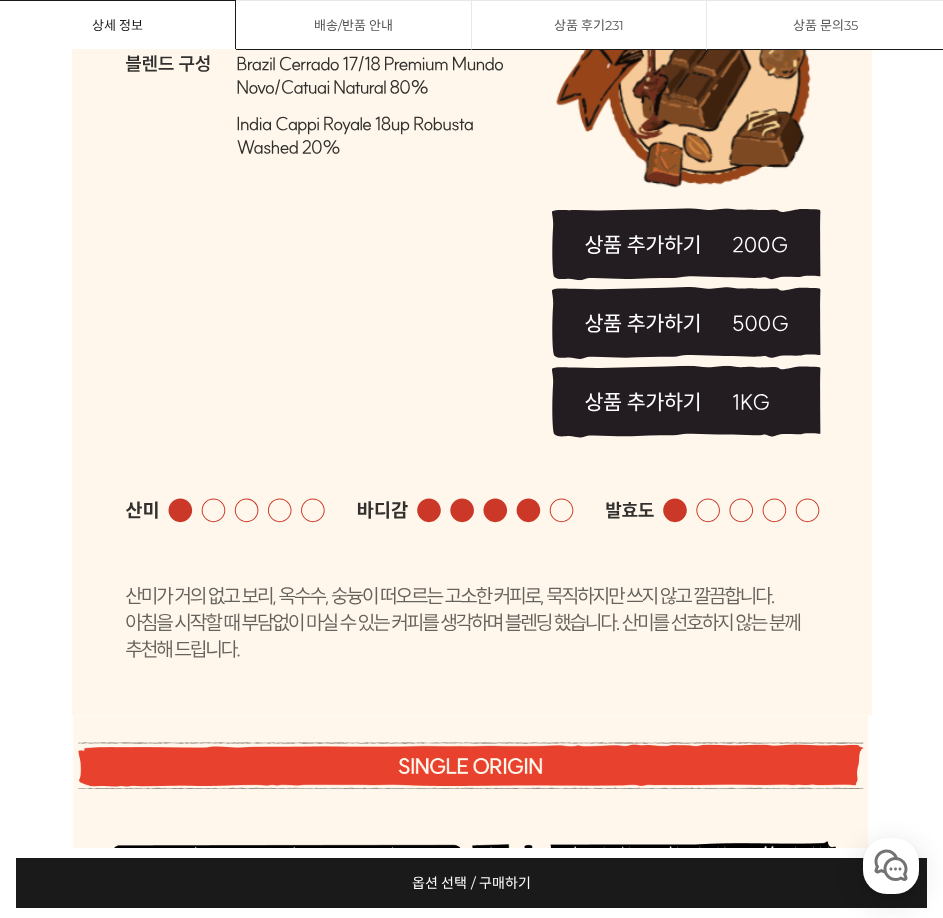 click at bounding box center (472, -303) 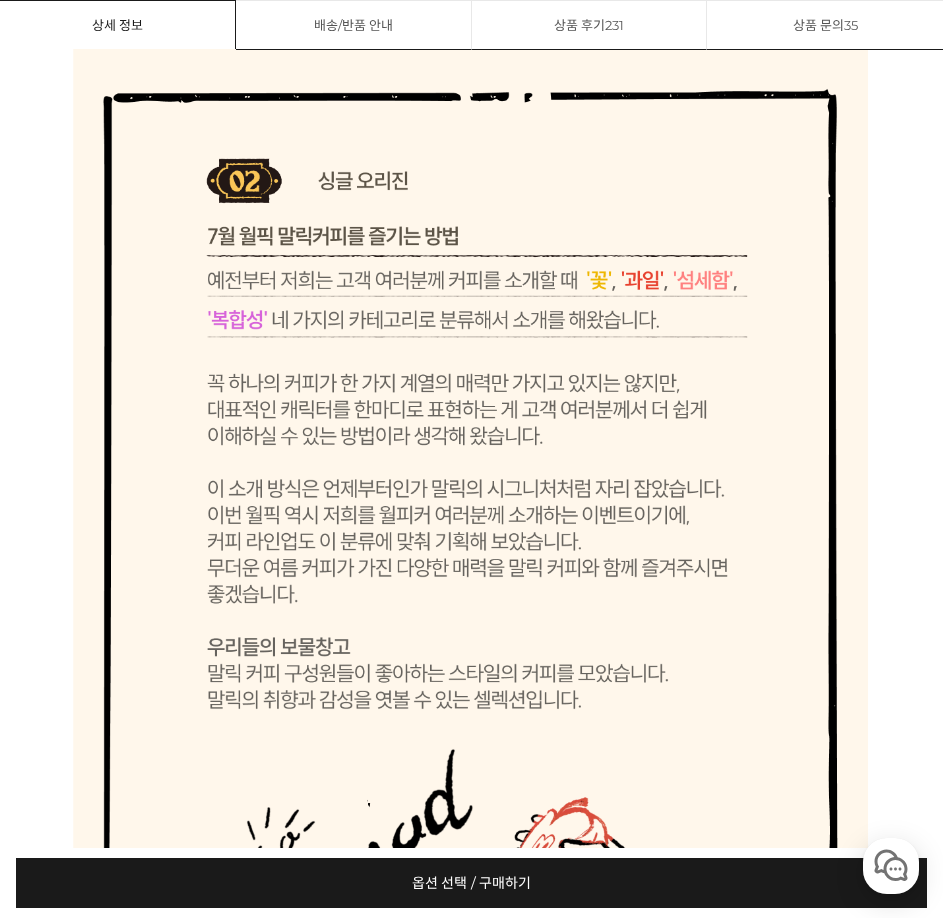 scroll, scrollTop: 8100, scrollLeft: 0, axis: vertical 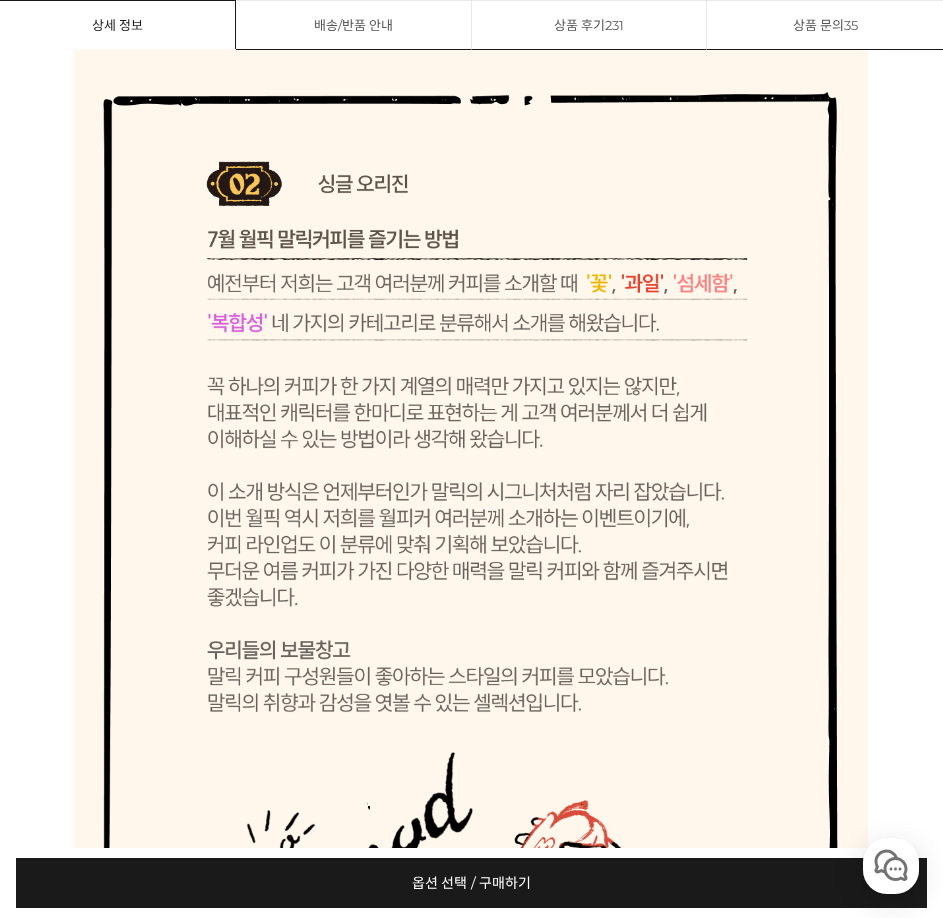 click at bounding box center [472, -247] 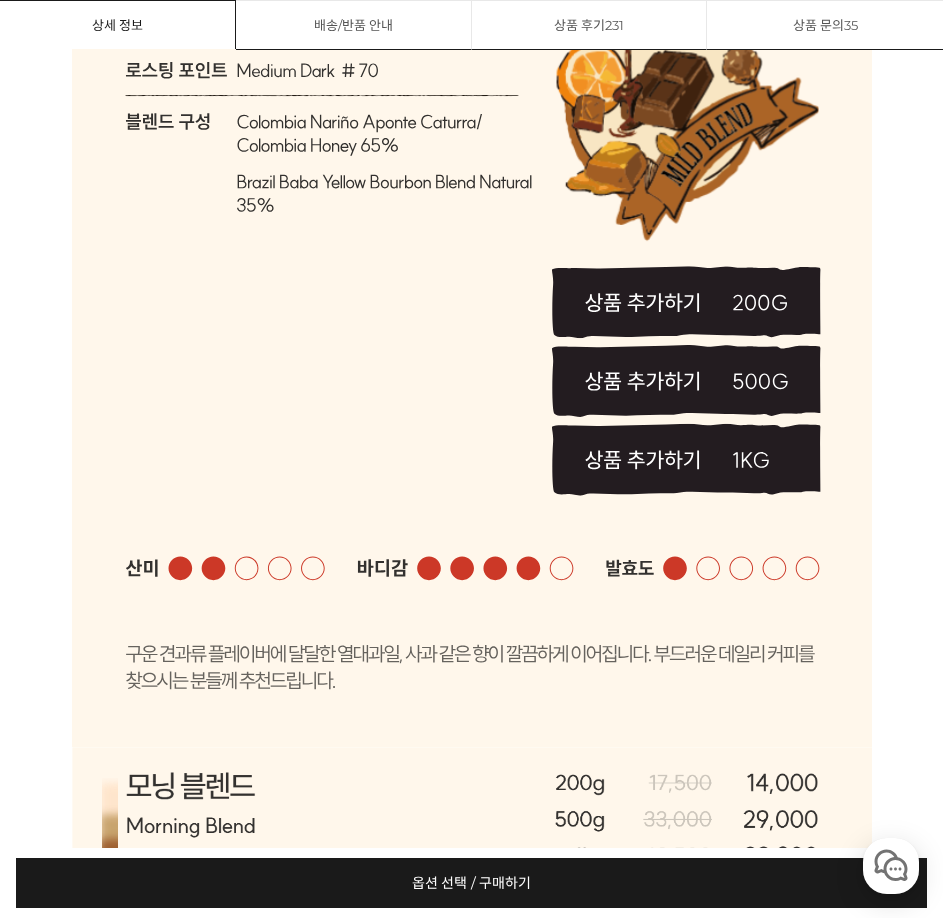 click at bounding box center [472, -247] 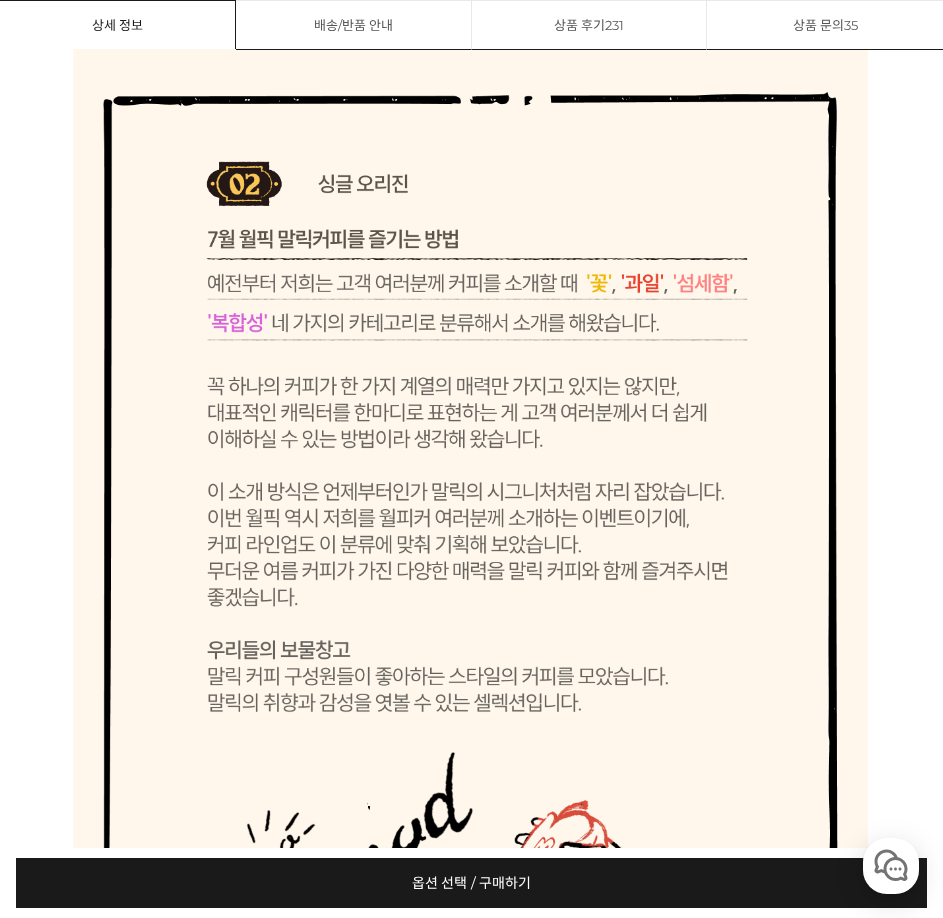 click at bounding box center [472, -103] 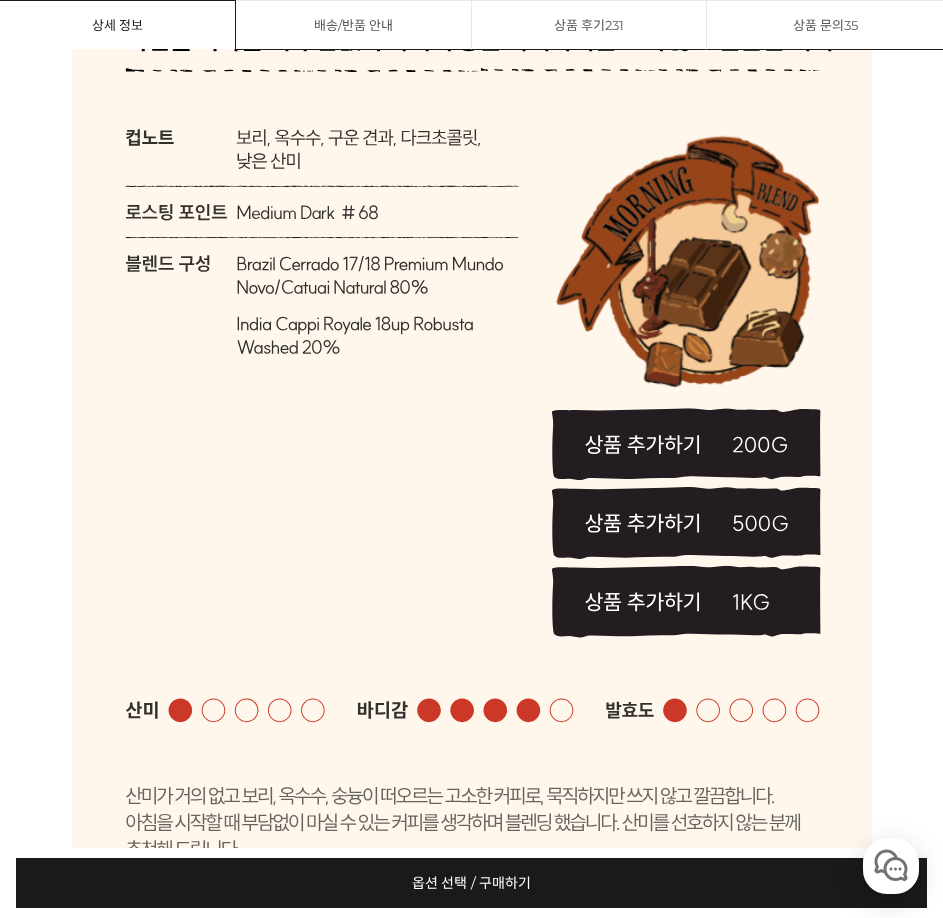 click at bounding box center [472, -103] 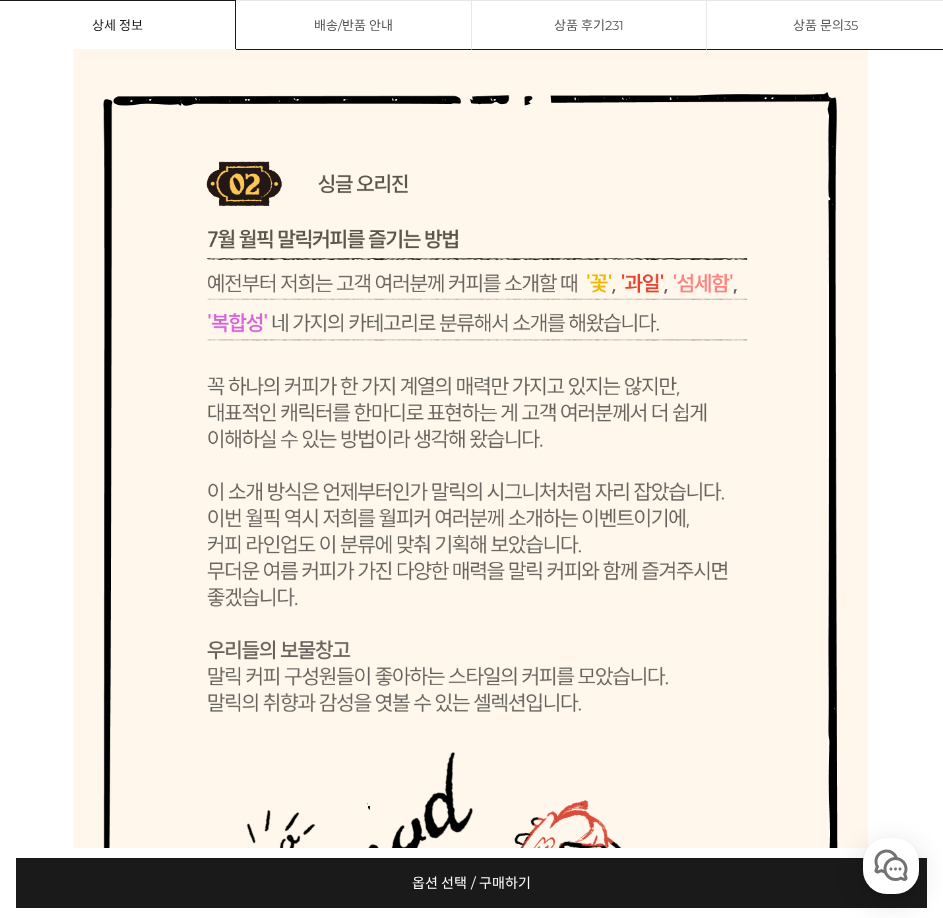 click at bounding box center (472, -247) 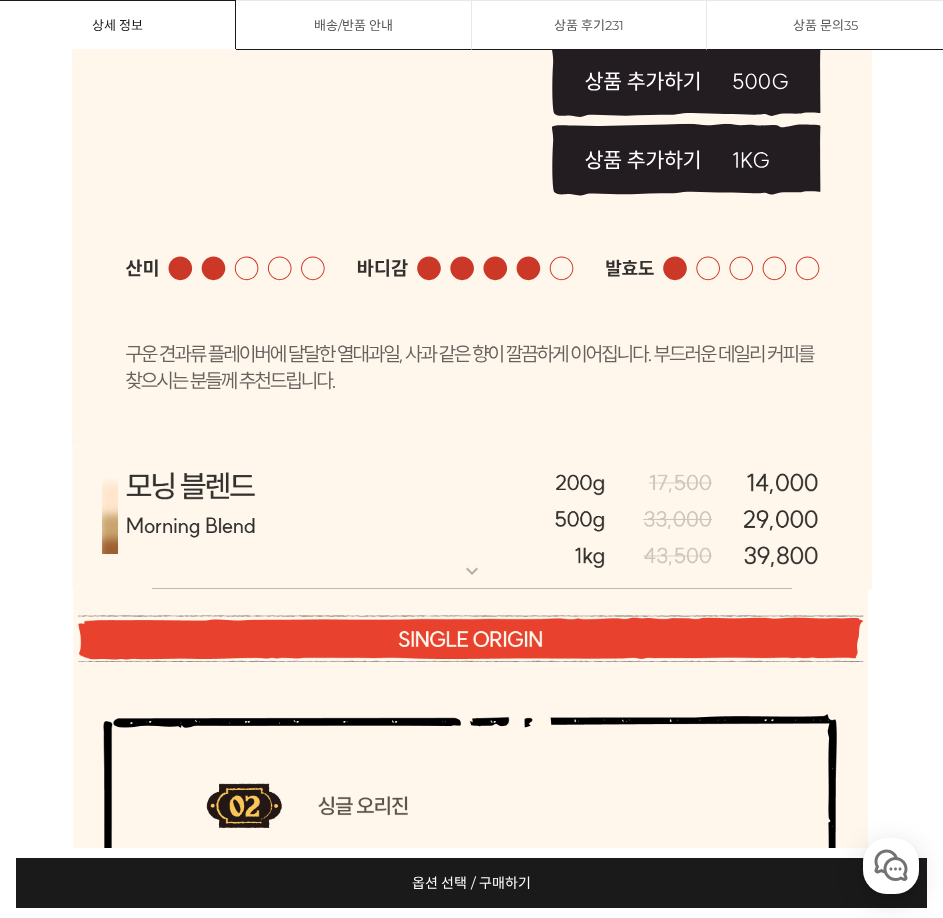 scroll, scrollTop: 8000, scrollLeft: 0, axis: vertical 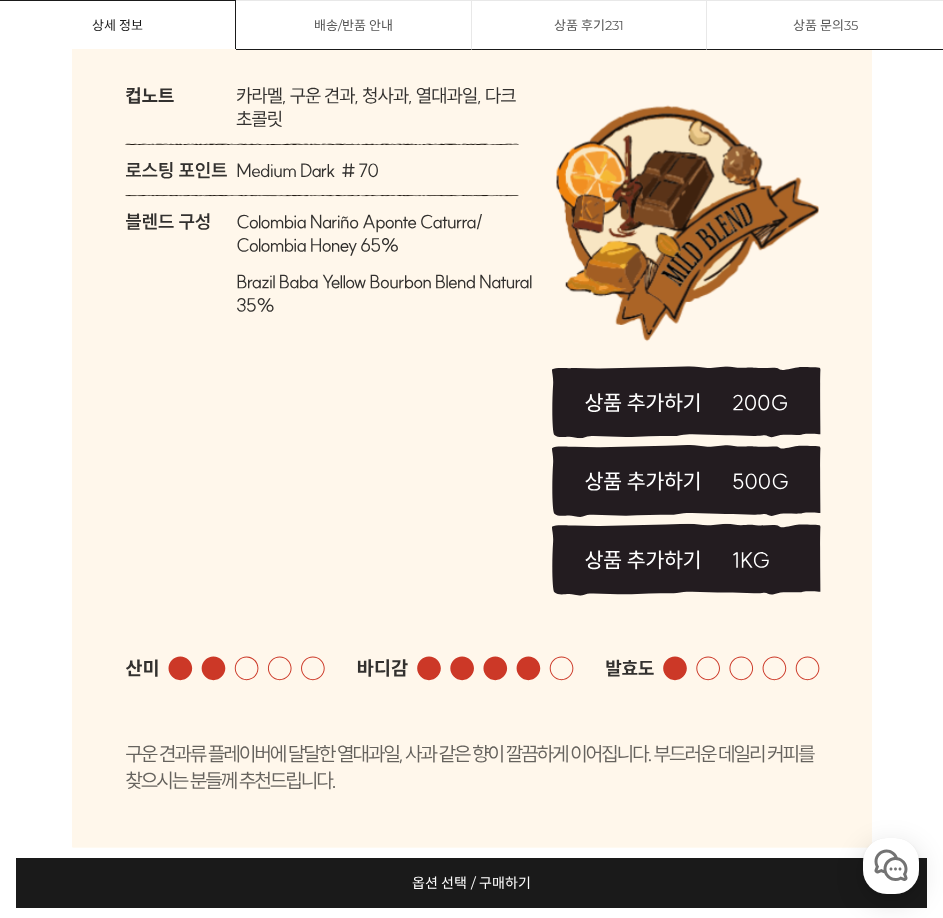 click at bounding box center [472, -147] 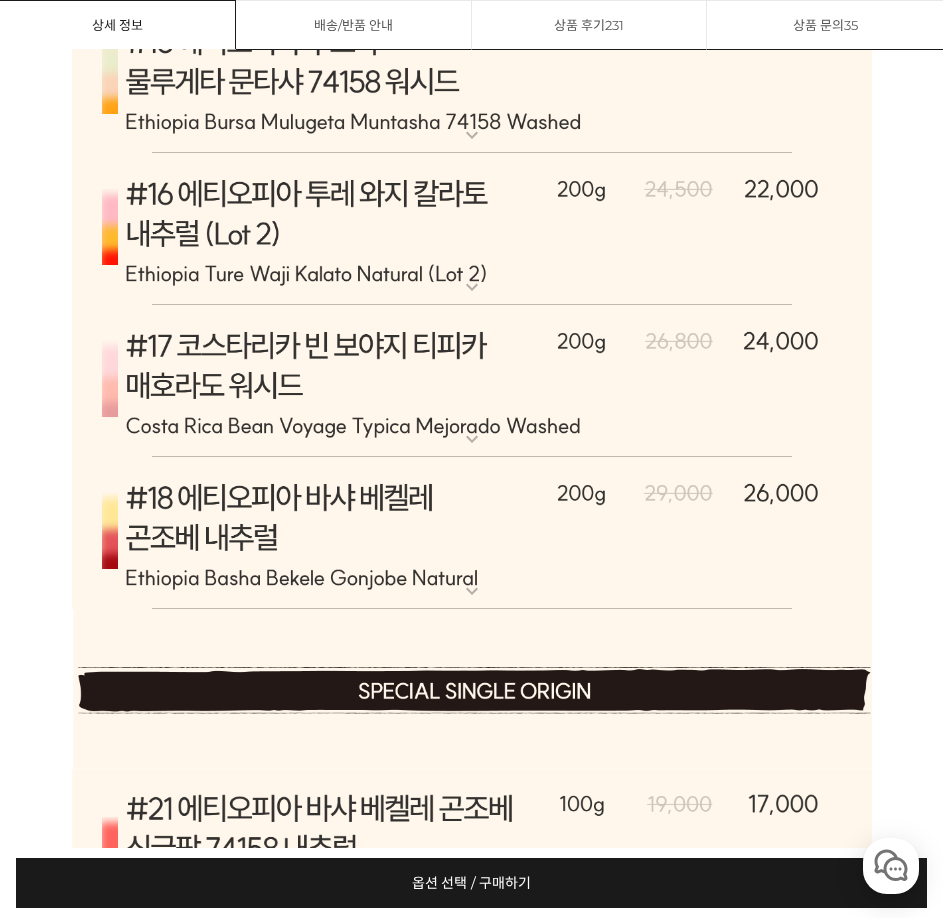 scroll, scrollTop: 9700, scrollLeft: 0, axis: vertical 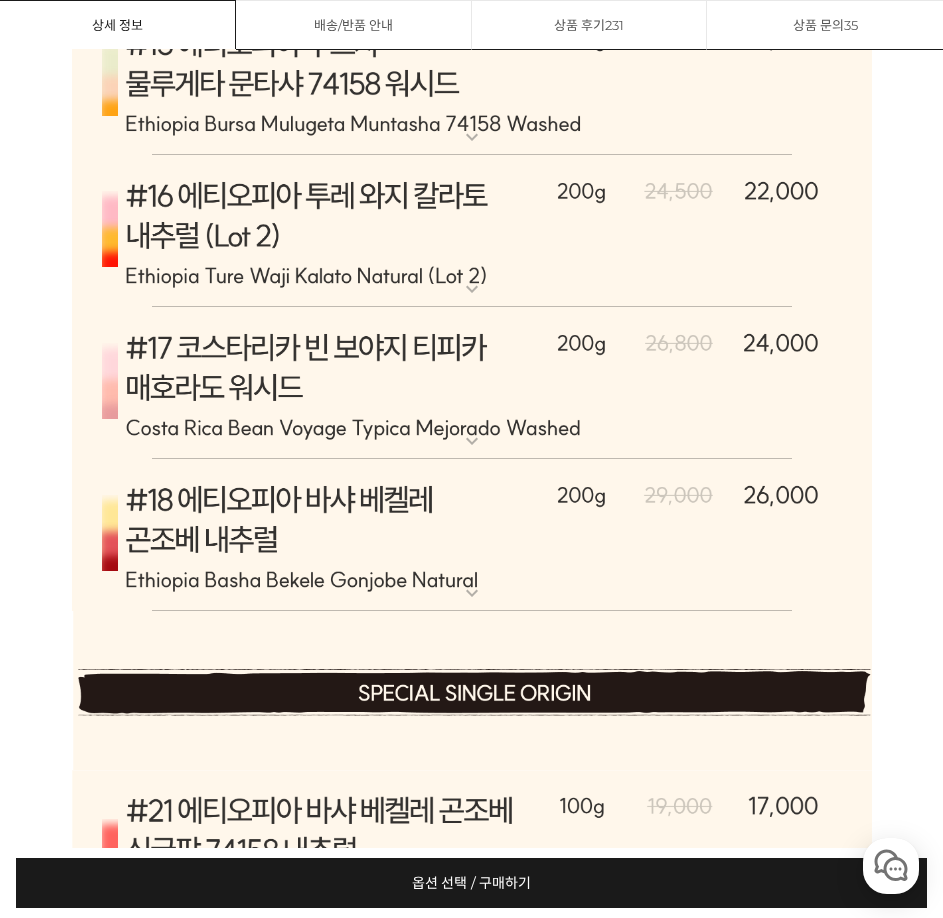 click at bounding box center (472, -358) 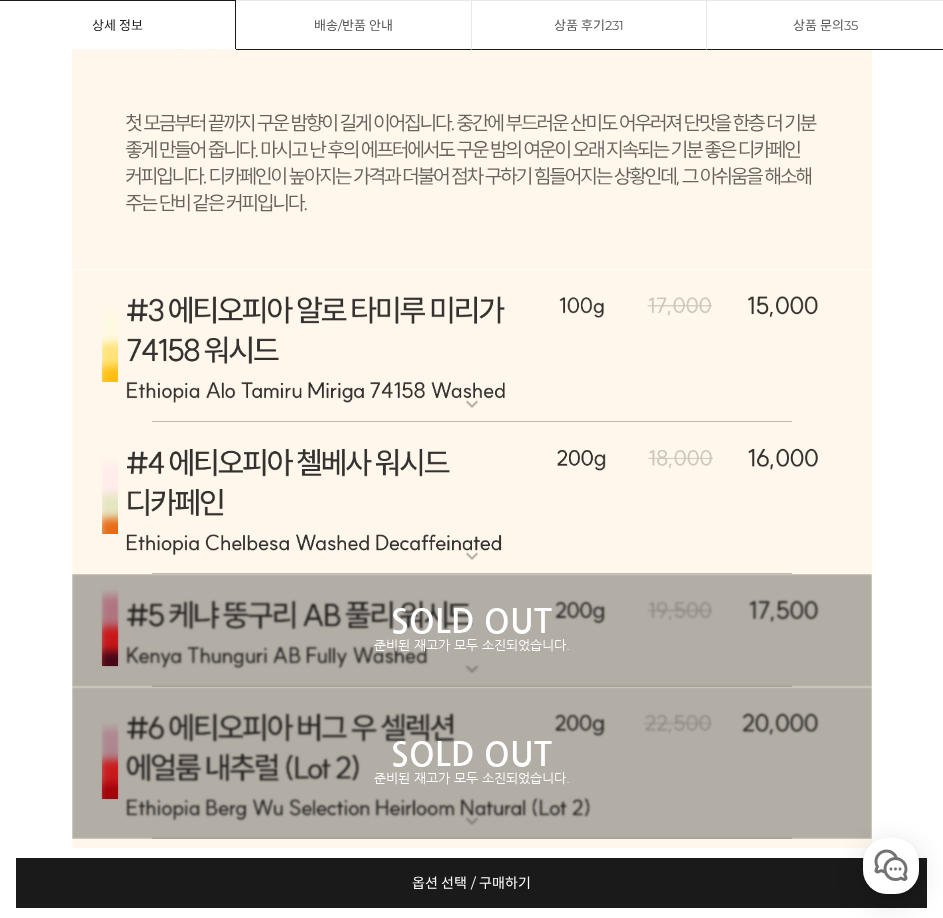 scroll, scrollTop: 9900, scrollLeft: 0, axis: vertical 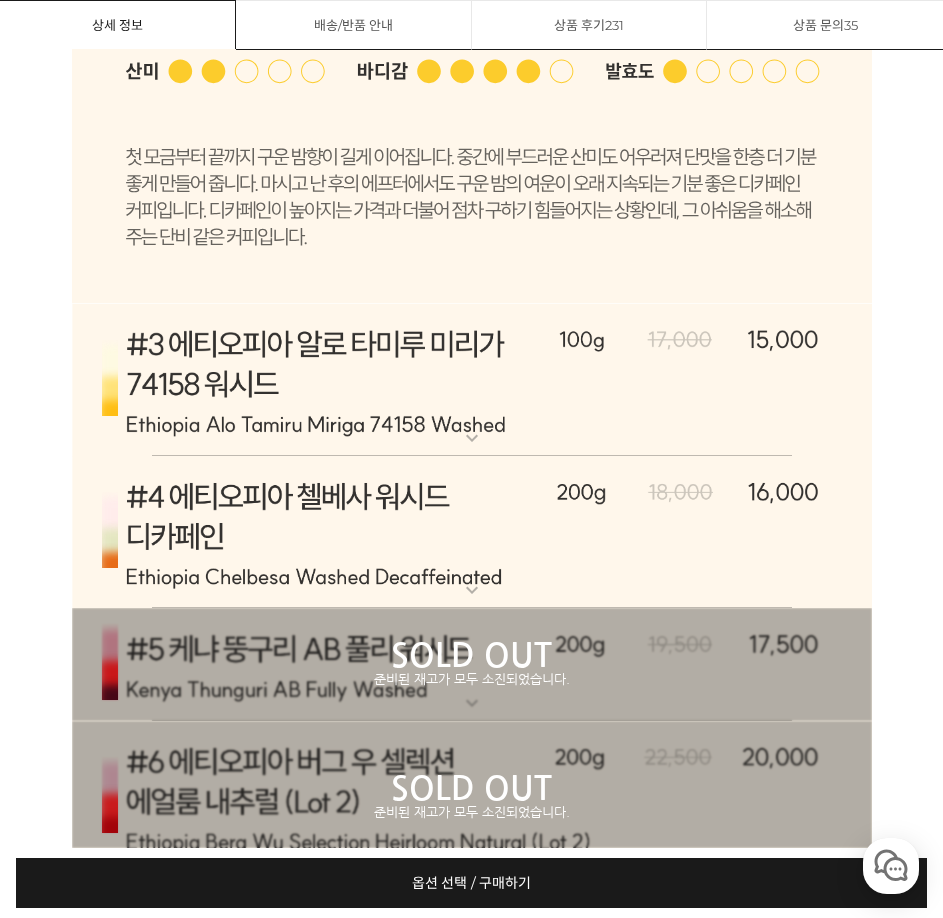 click at bounding box center (472, -558) 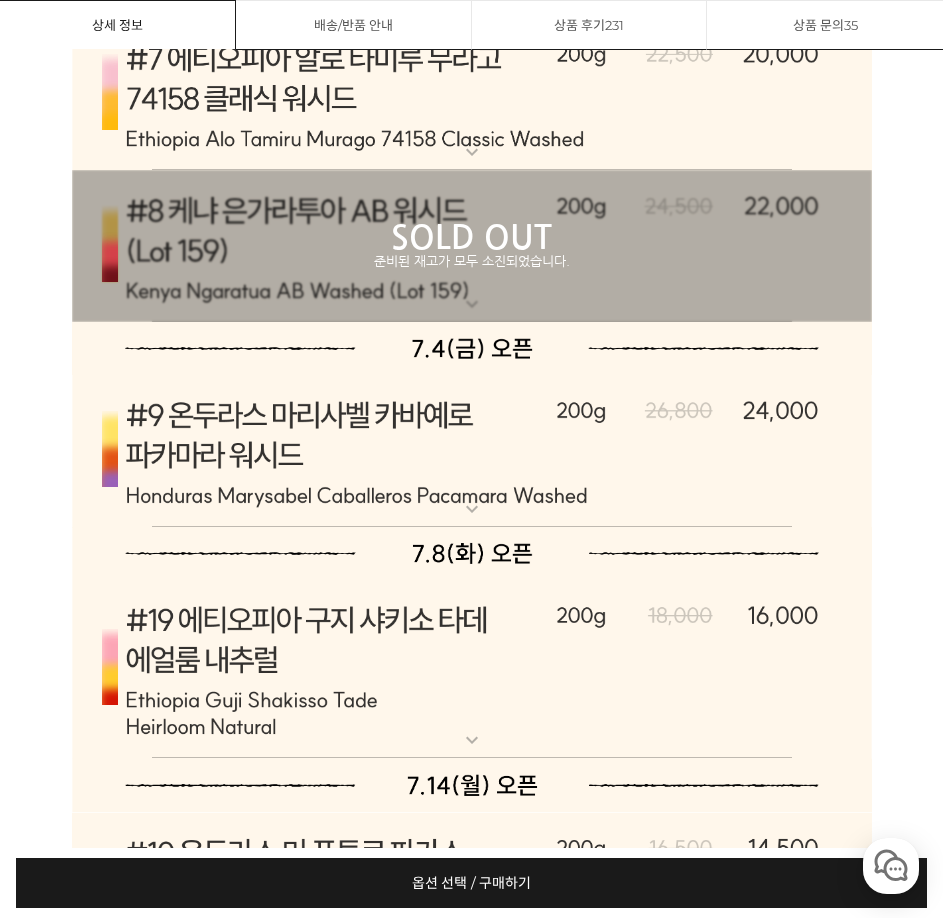 click at bounding box center (472, -558) 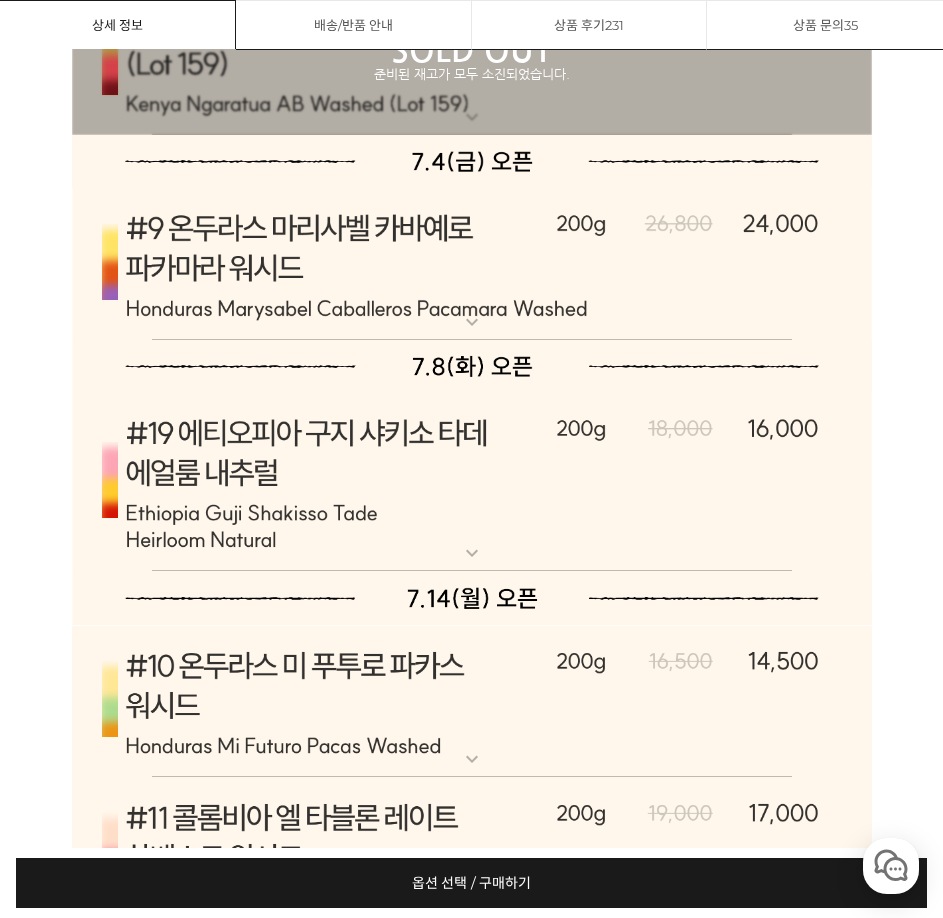 scroll, scrollTop: 11100, scrollLeft: 0, axis: vertical 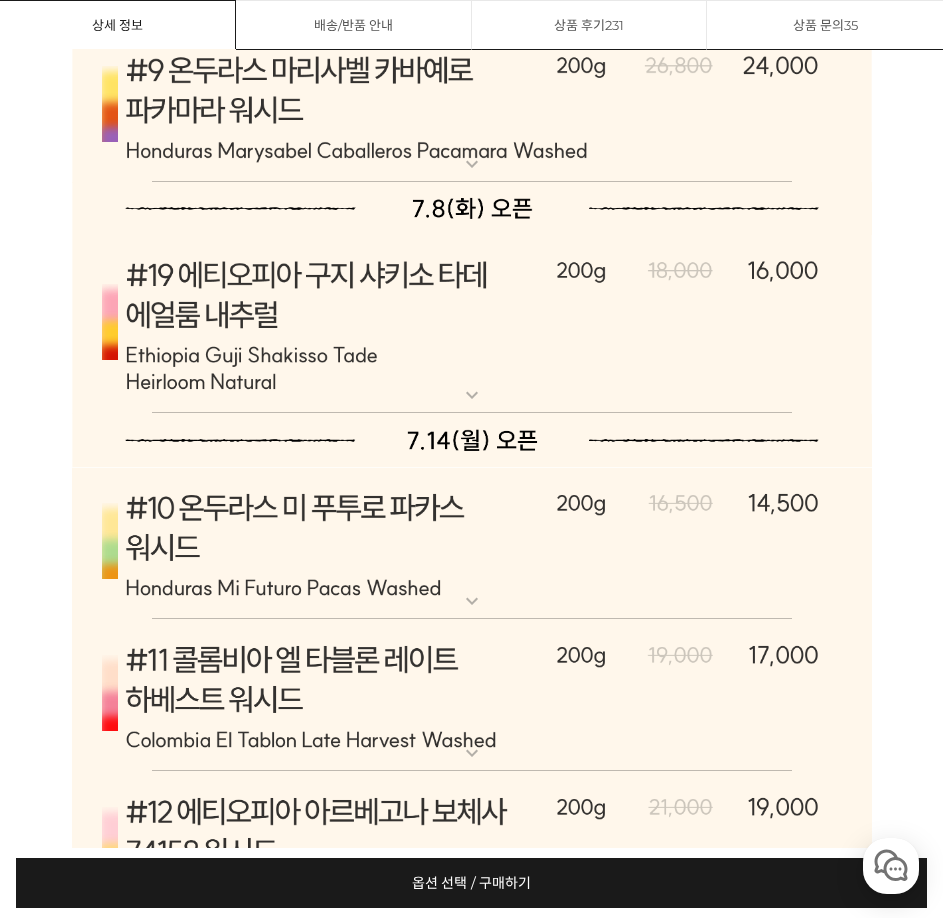 click at bounding box center (472, -668) 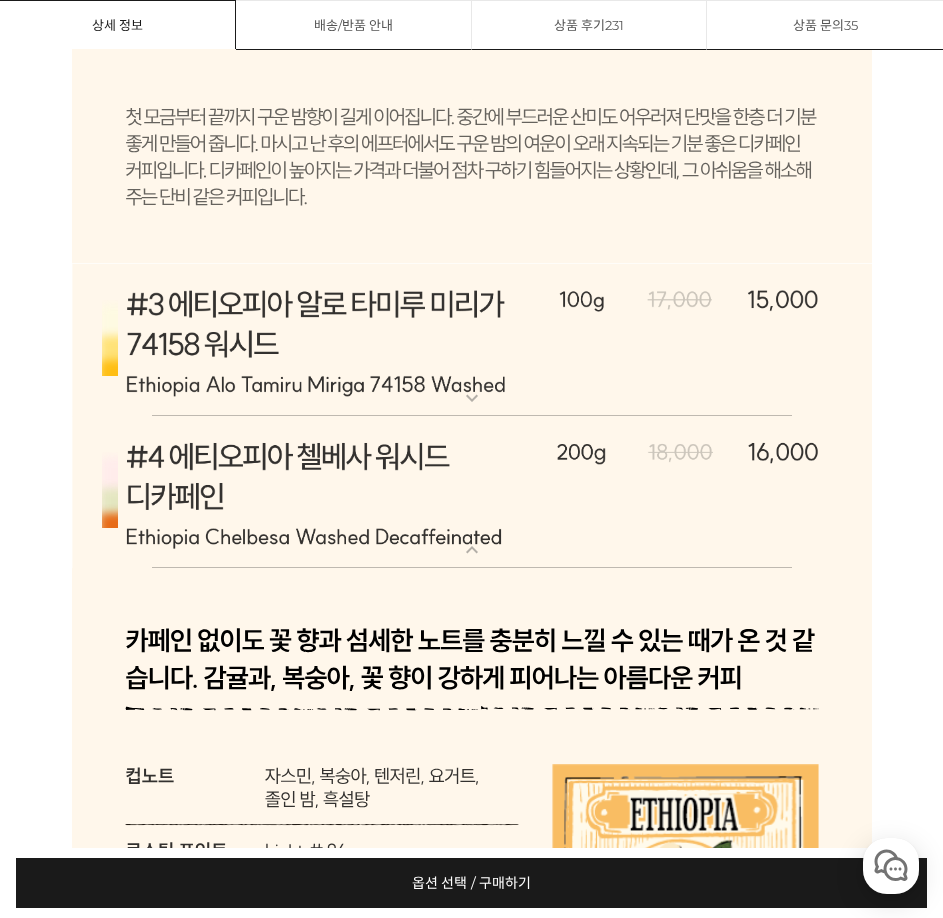 scroll, scrollTop: 9900, scrollLeft: 0, axis: vertical 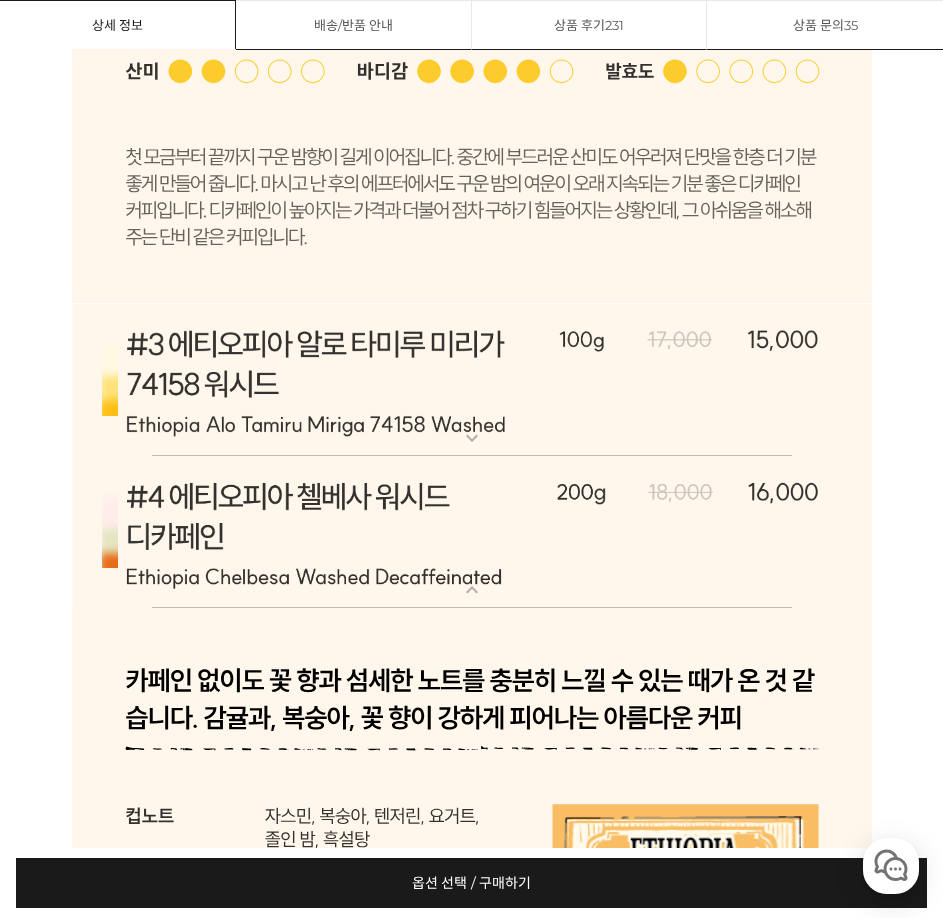 click at bounding box center [472, -558] 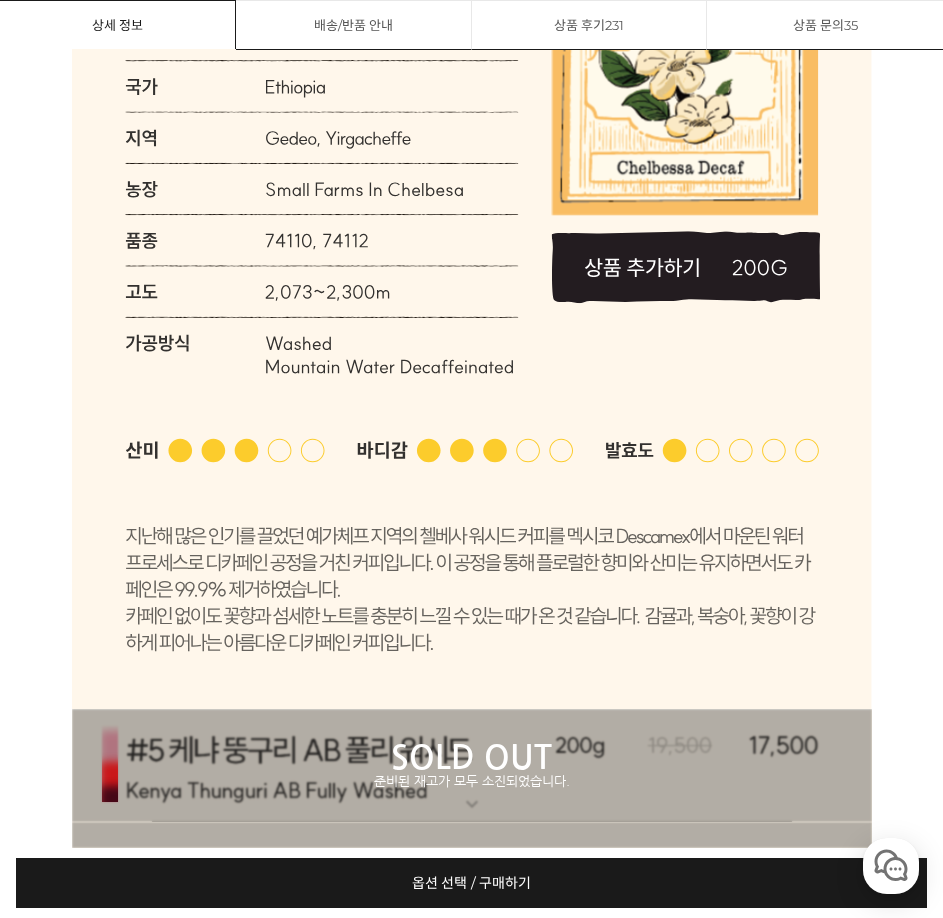 click at bounding box center [472, -323] 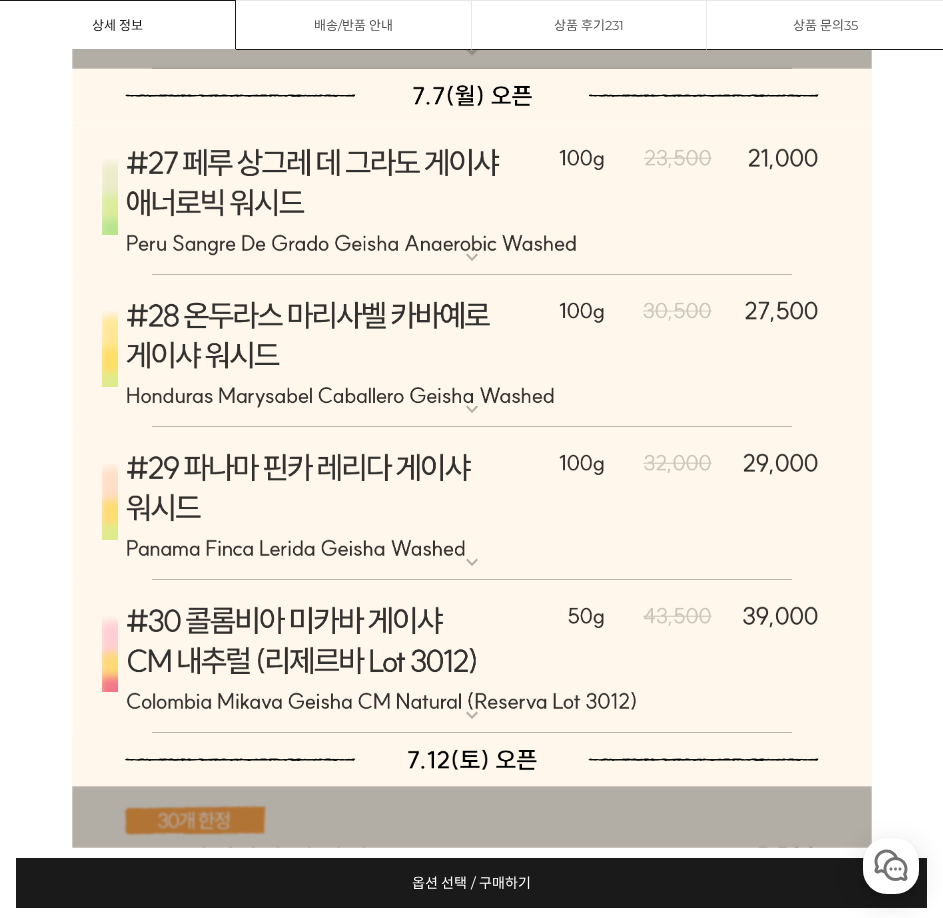 scroll, scrollTop: 13400, scrollLeft: 0, axis: vertical 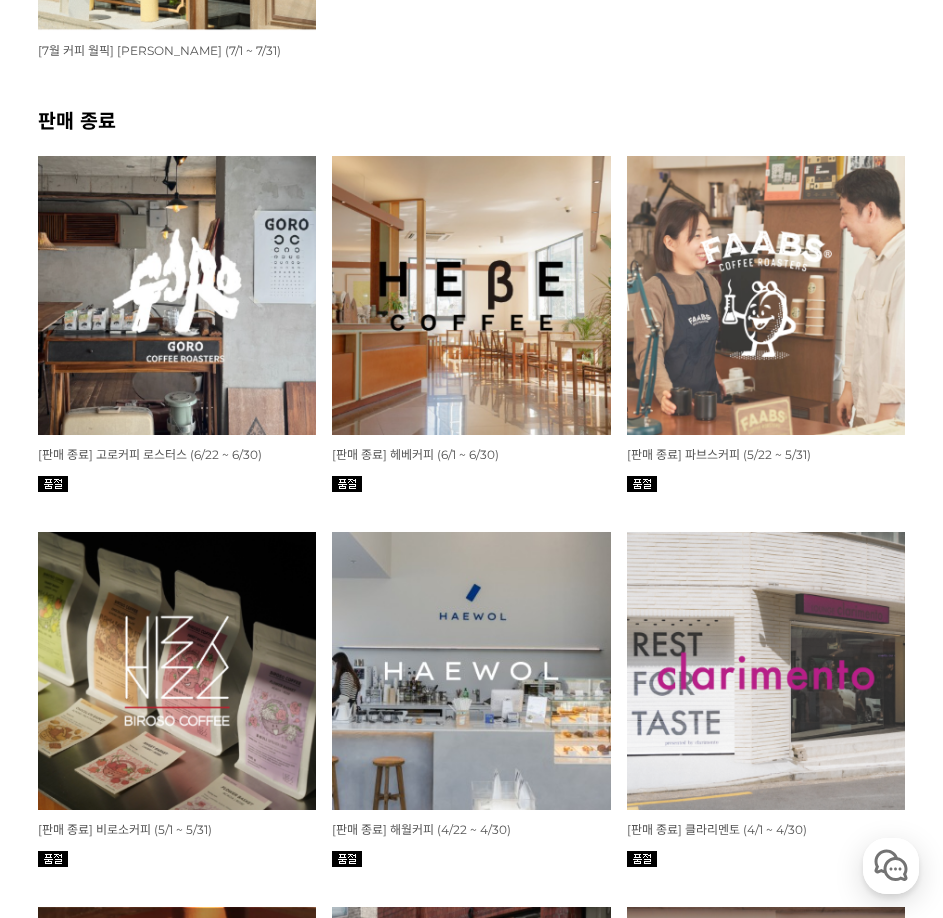 click at bounding box center (471, 295) 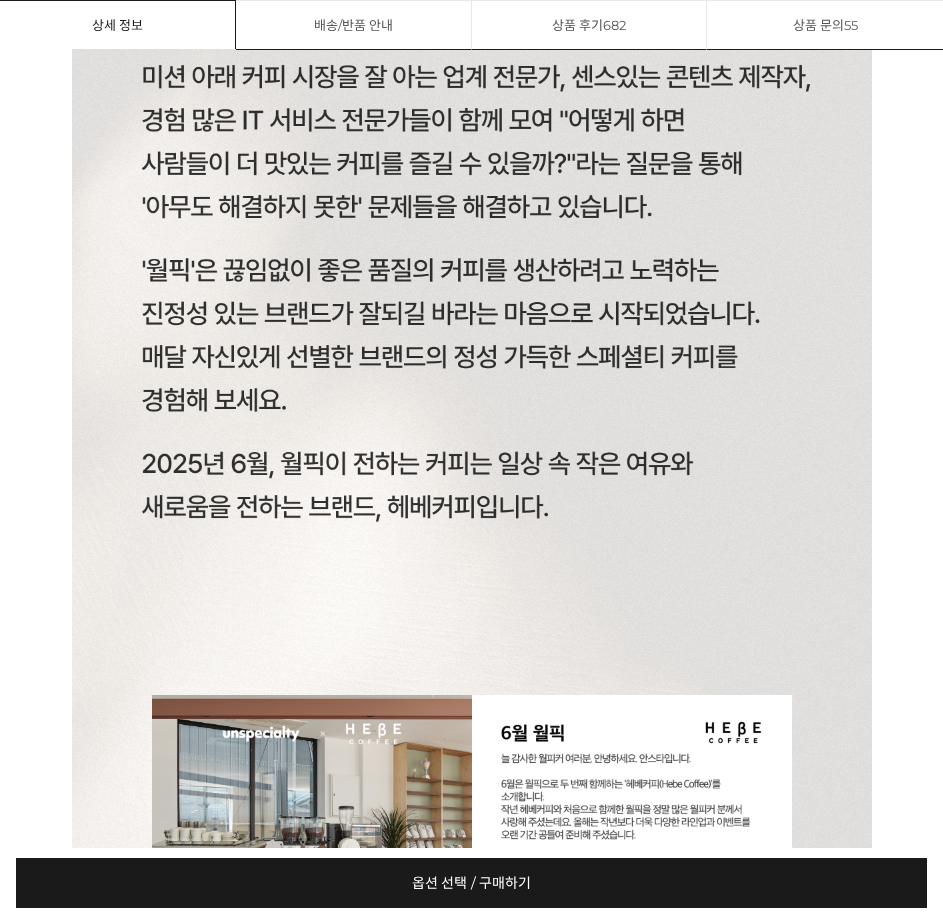 scroll, scrollTop: 2136, scrollLeft: 0, axis: vertical 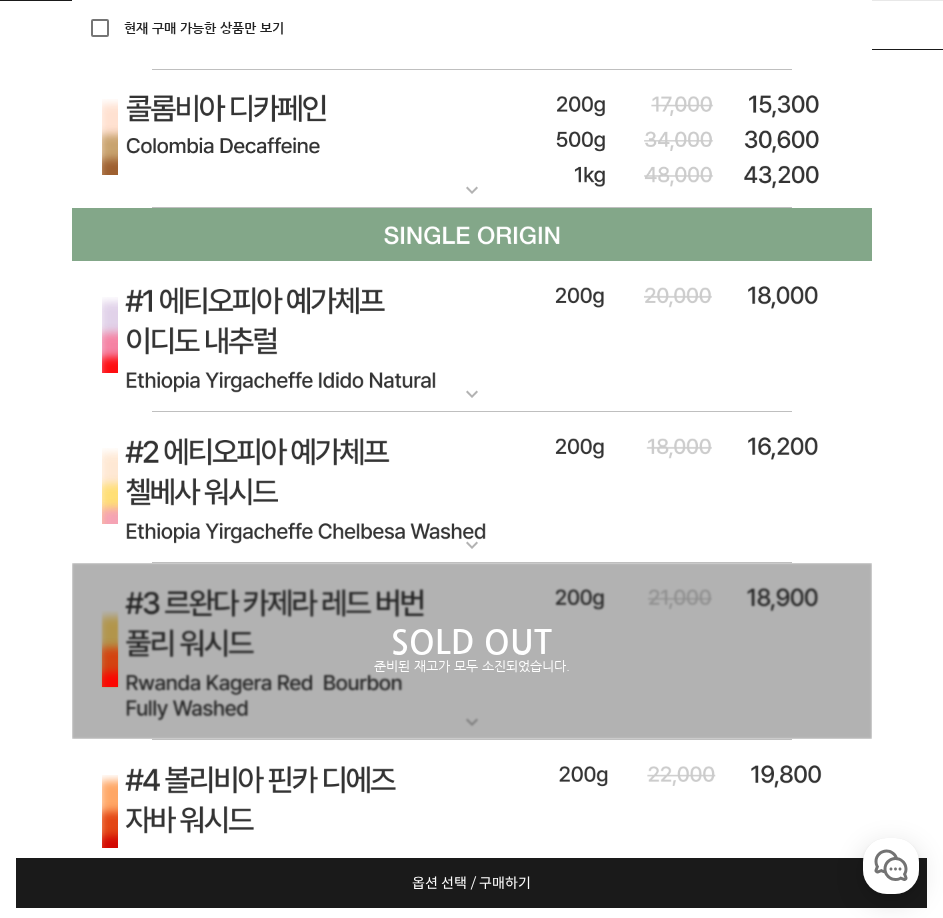 click at bounding box center (472, 139) 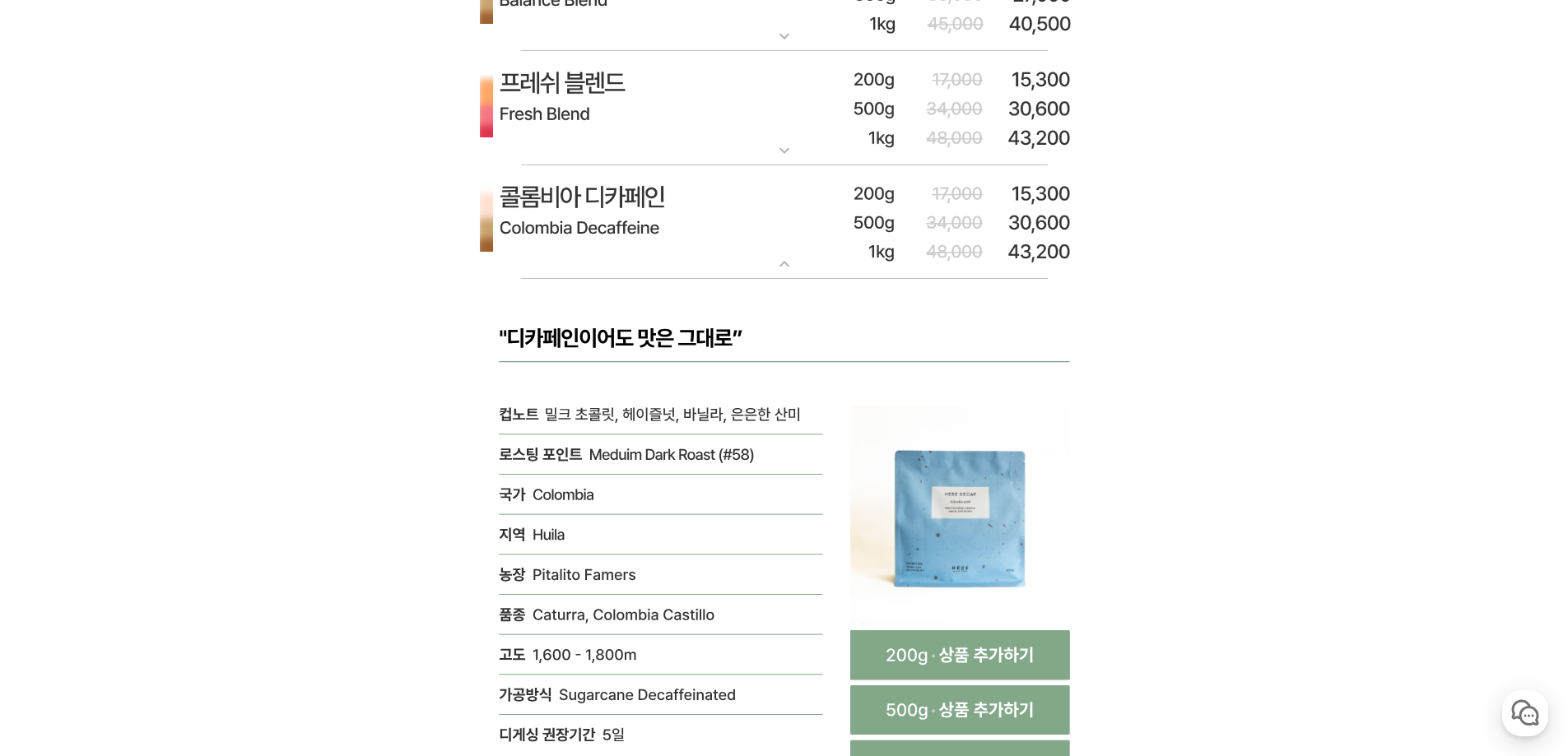 scroll, scrollTop: 6945, scrollLeft: 0, axis: vertical 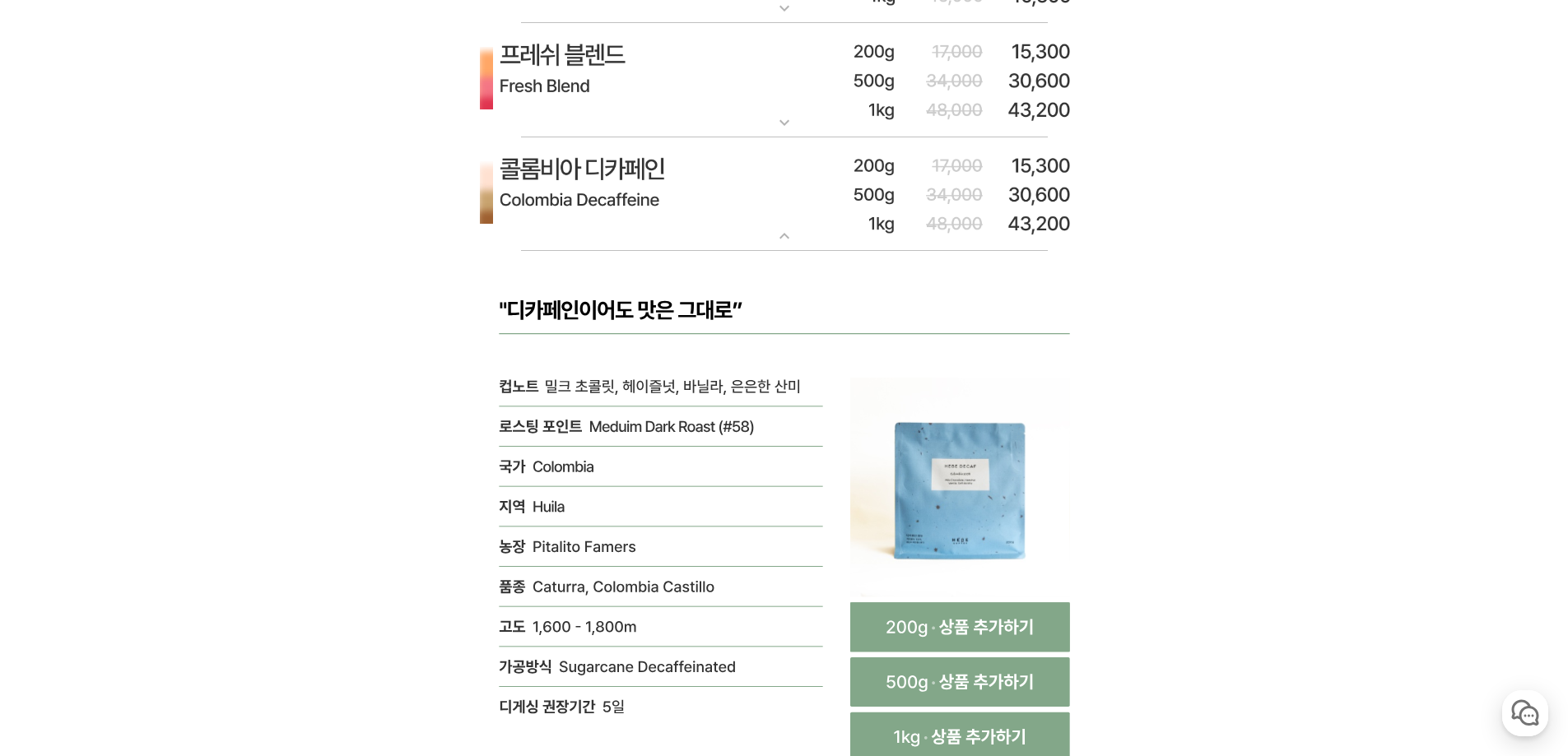 click at bounding box center (784, 194) 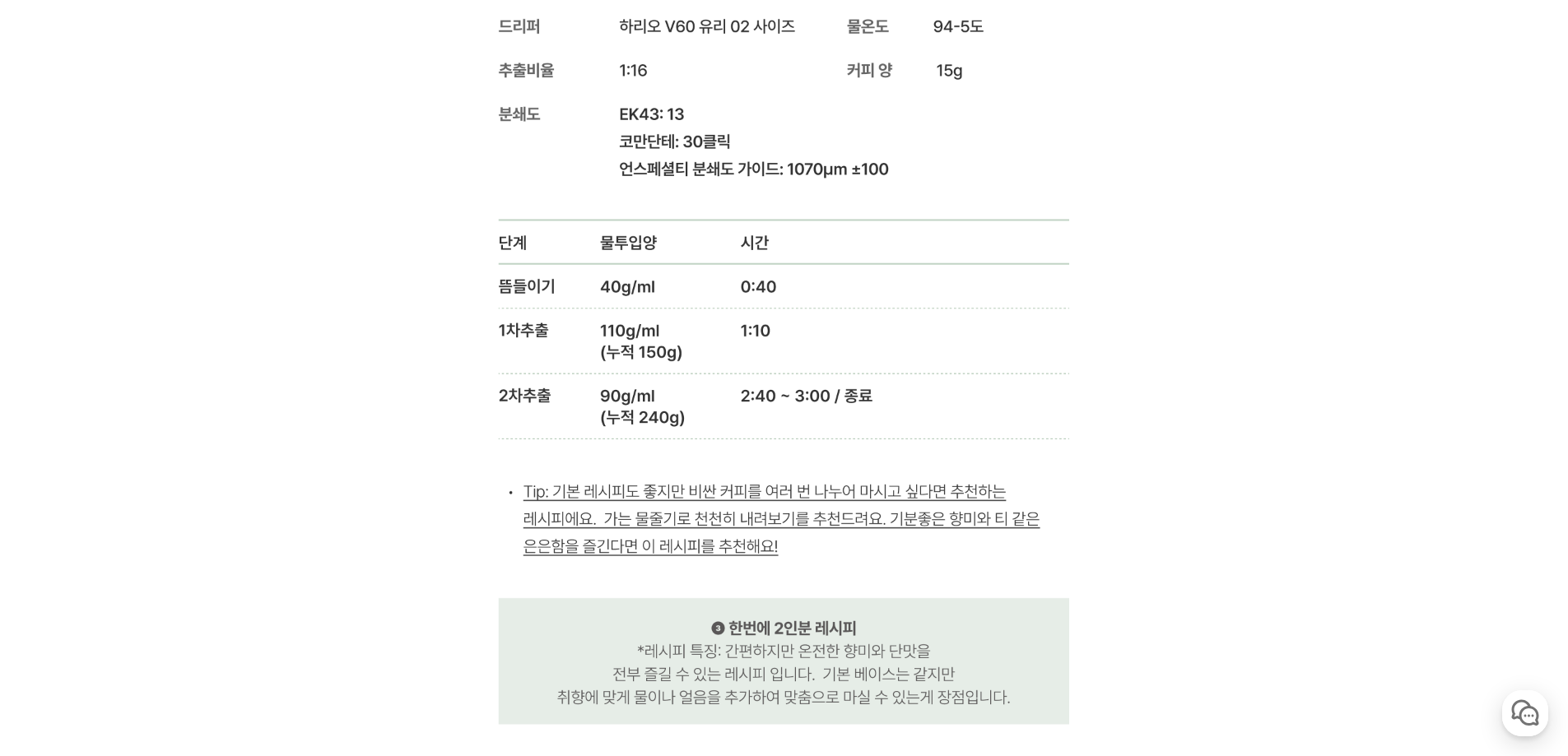 scroll, scrollTop: 26145, scrollLeft: 0, axis: vertical 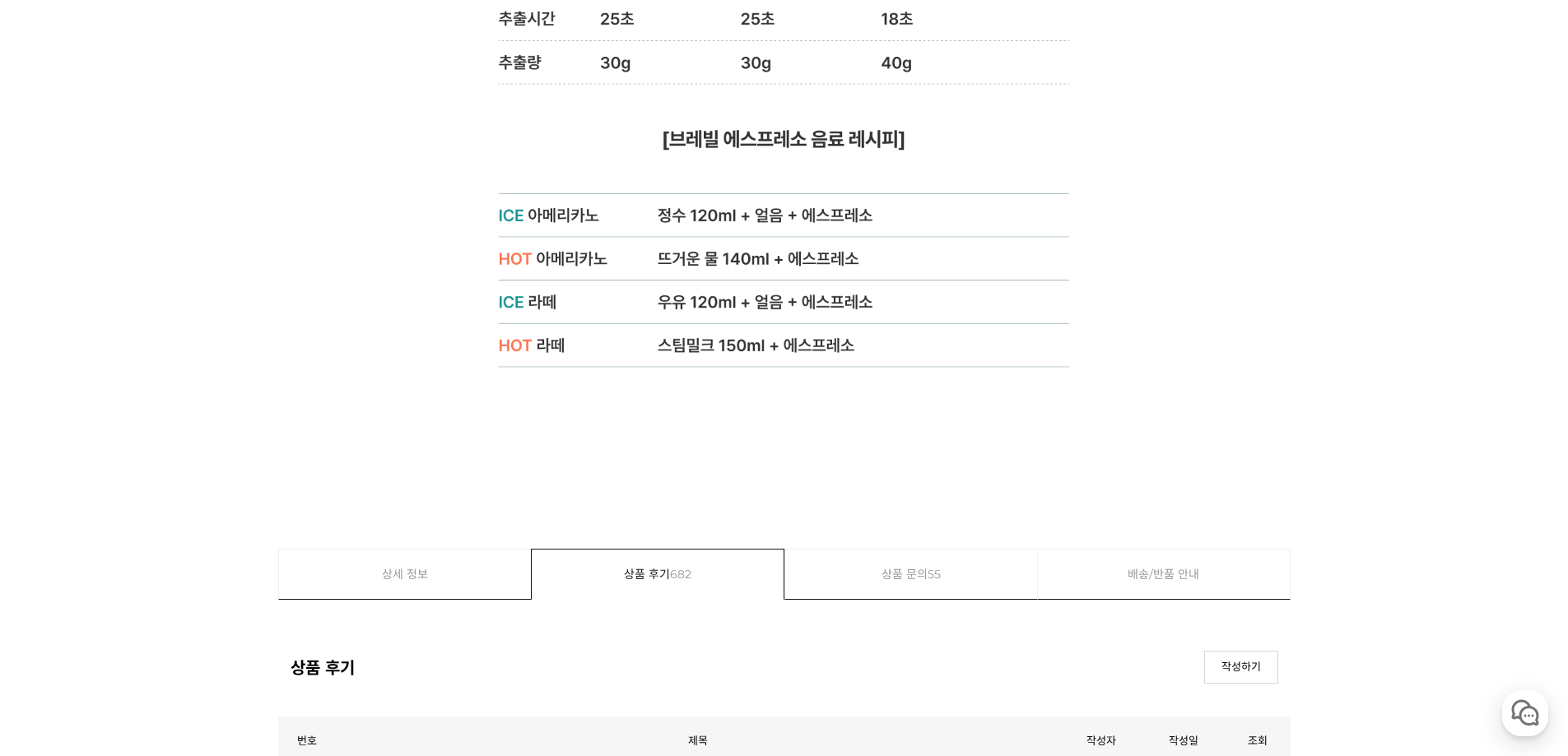 click on "2" at bounding box center [752, 1144] 